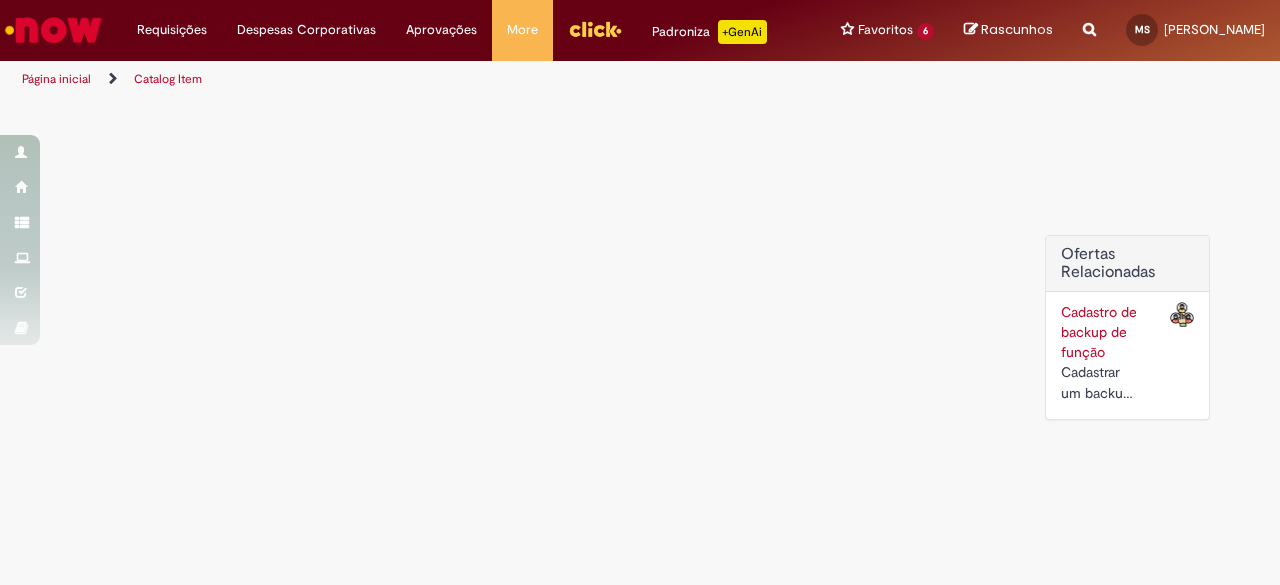 scroll, scrollTop: 0, scrollLeft: 0, axis: both 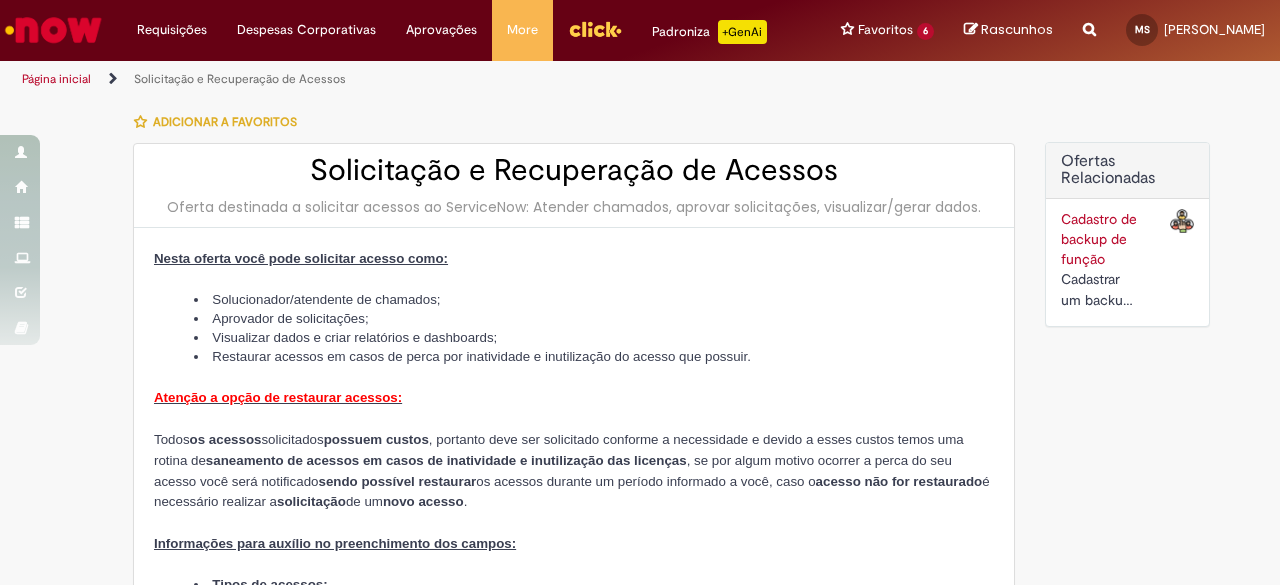 type on "********" 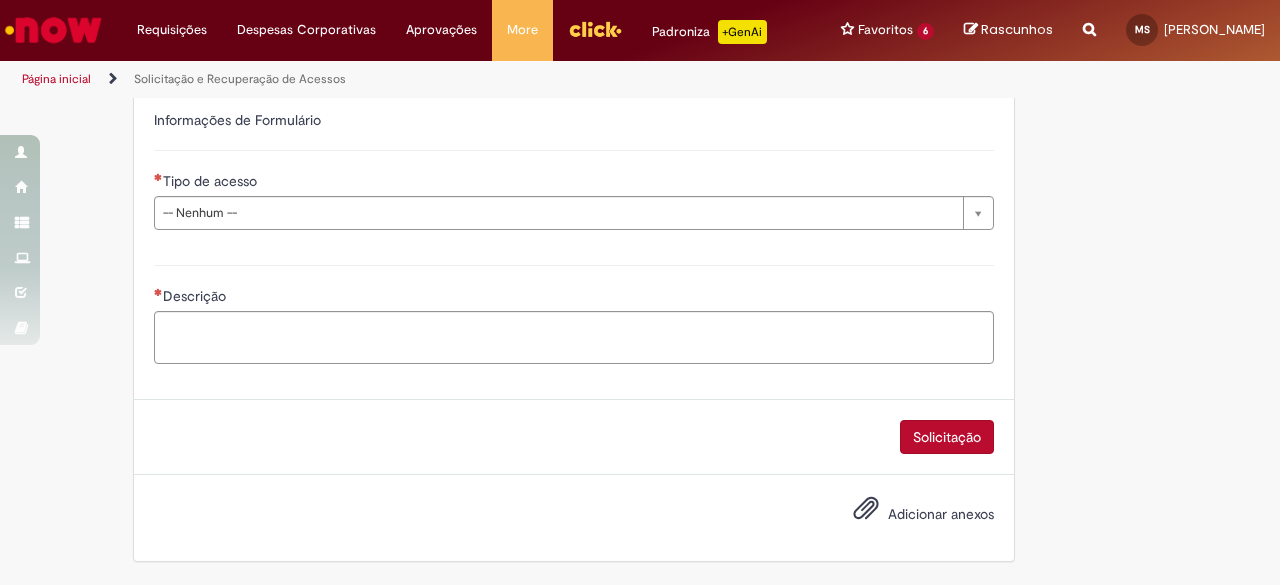 scroll, scrollTop: 1000, scrollLeft: 0, axis: vertical 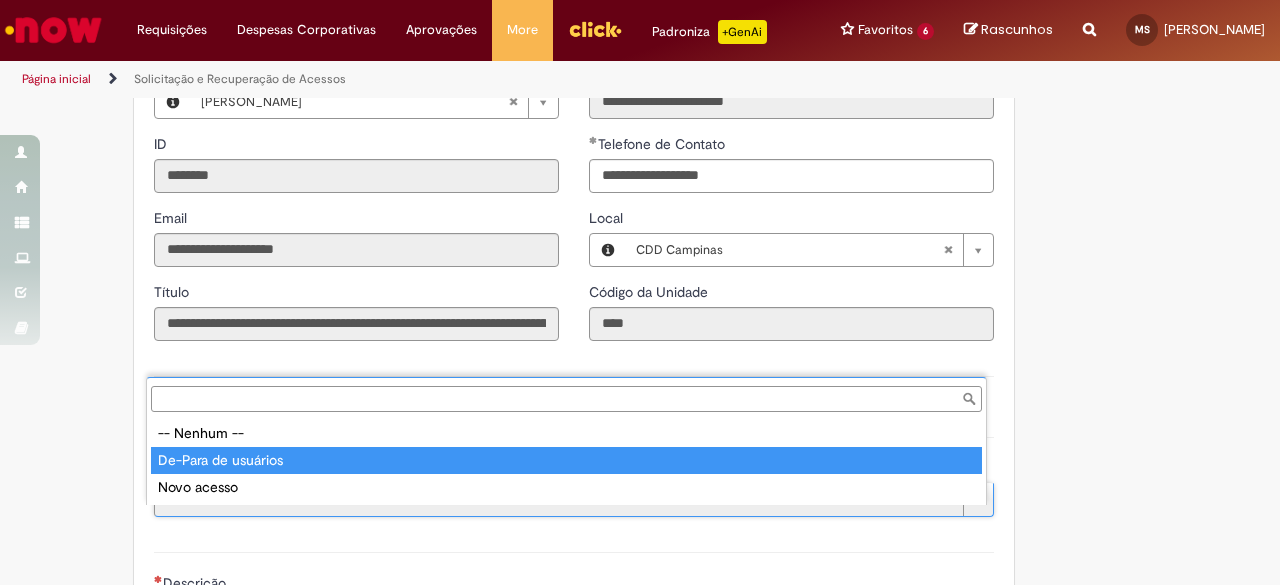 type on "**********" 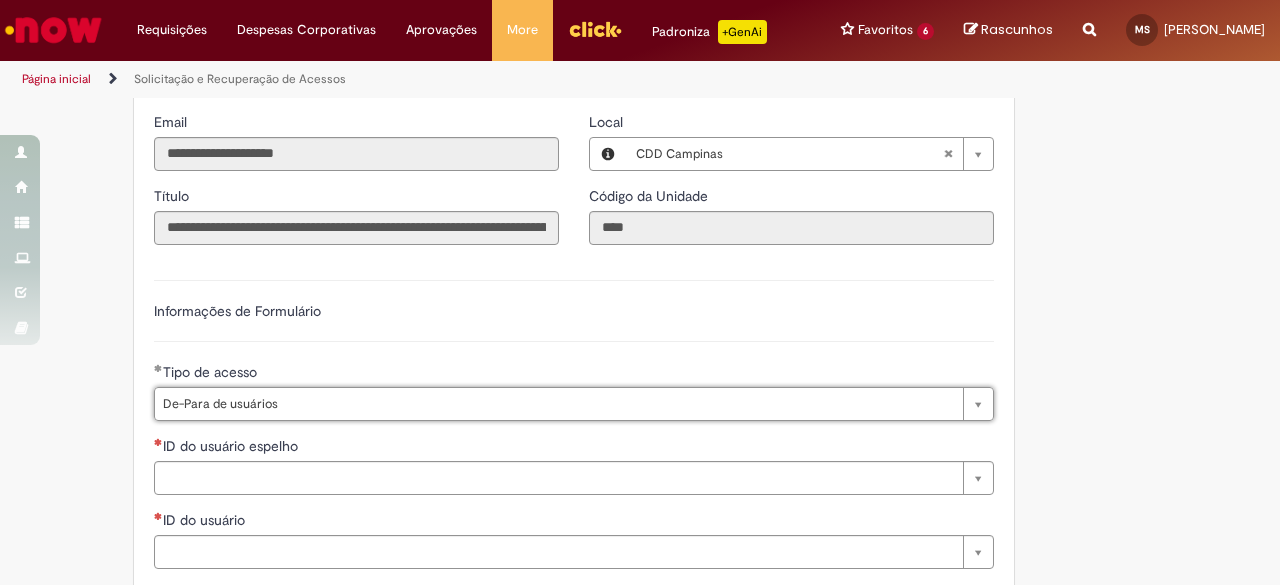 scroll, scrollTop: 1200, scrollLeft: 0, axis: vertical 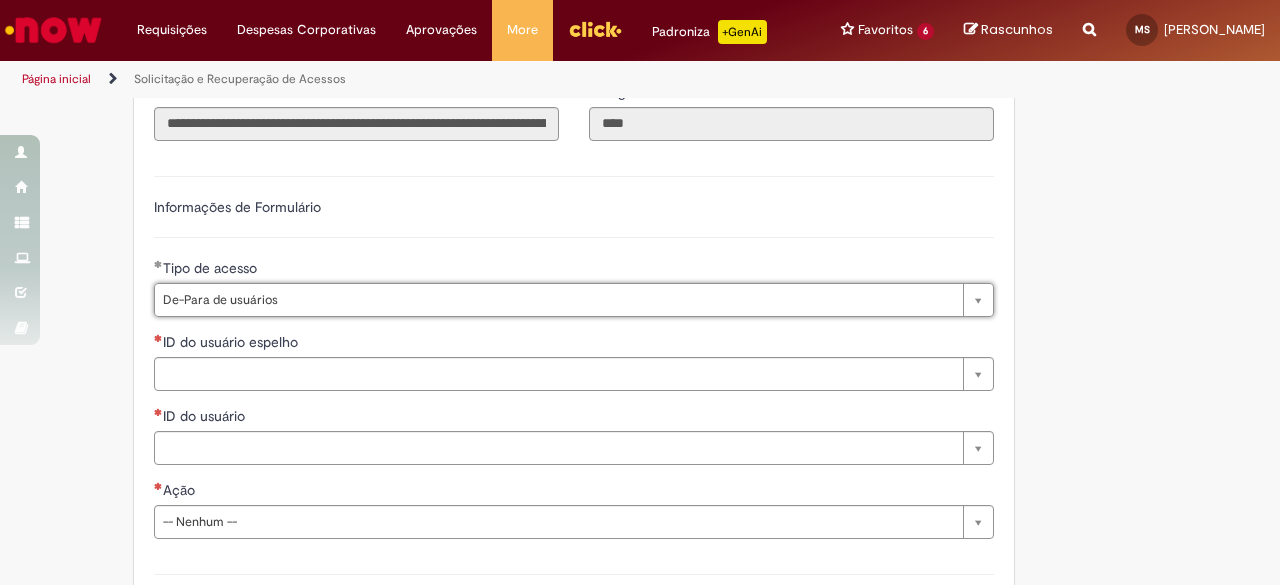 drag, startPoint x: 1153, startPoint y: 341, endPoint x: 1071, endPoint y: 349, distance: 82.38932 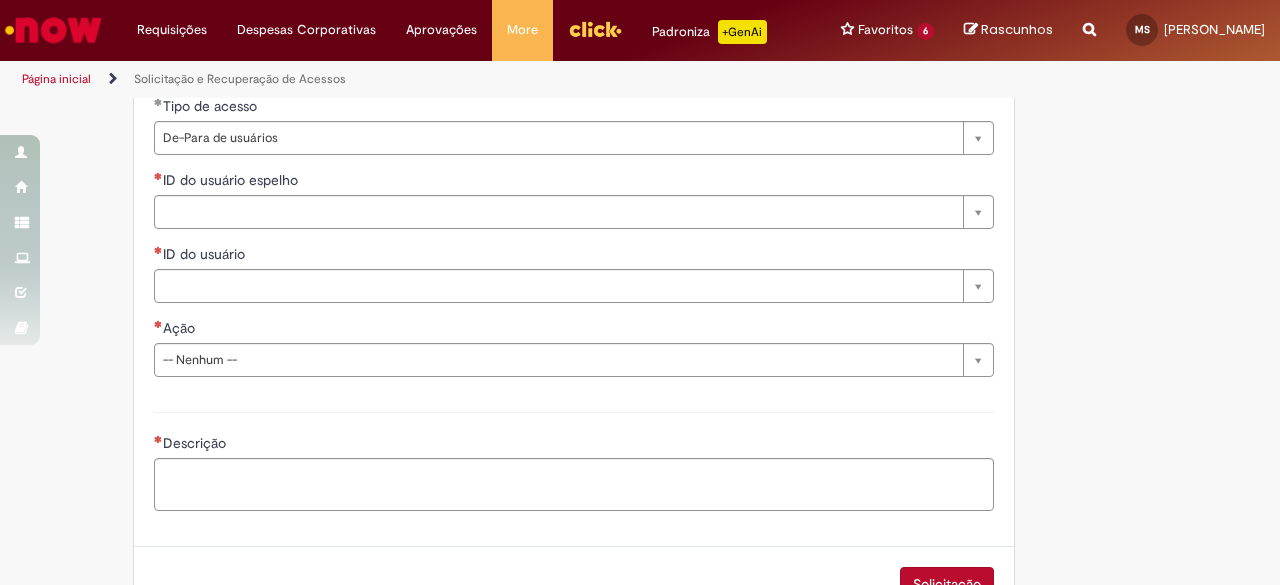 scroll, scrollTop: 1400, scrollLeft: 0, axis: vertical 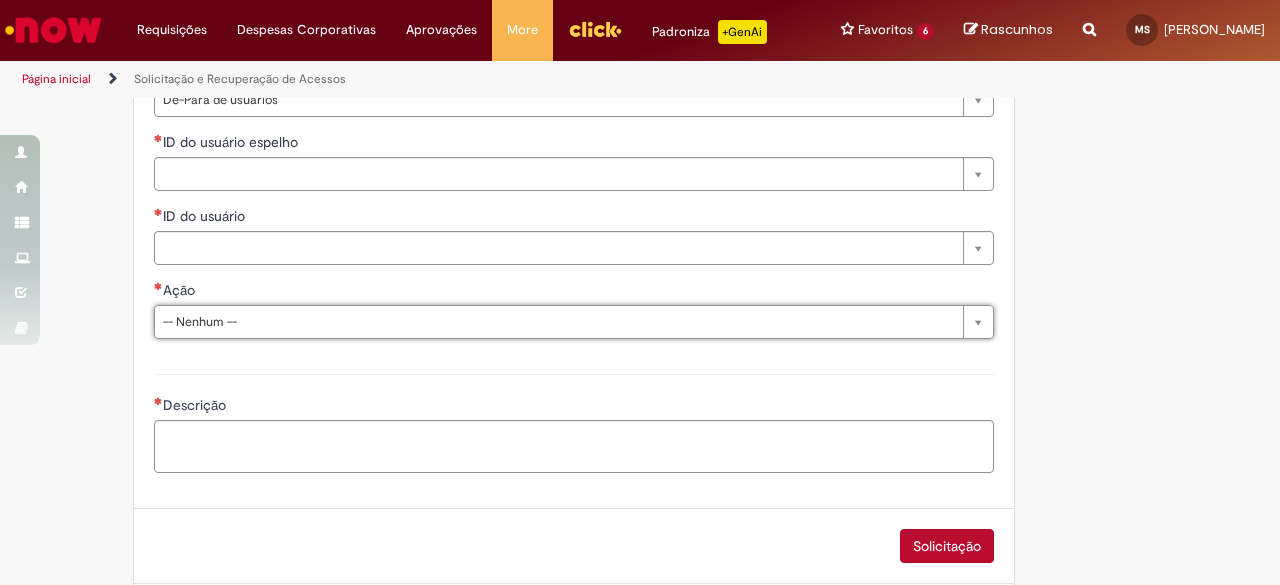 drag, startPoint x: 1156, startPoint y: 376, endPoint x: 910, endPoint y: 92, distance: 375.72864 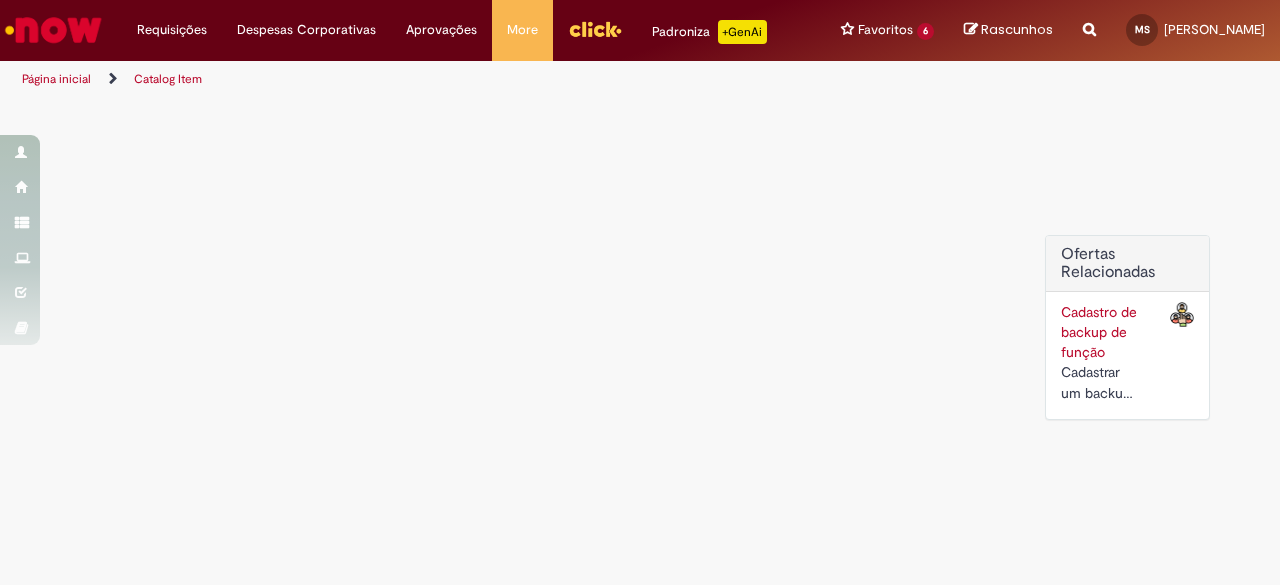 scroll, scrollTop: 0, scrollLeft: 0, axis: both 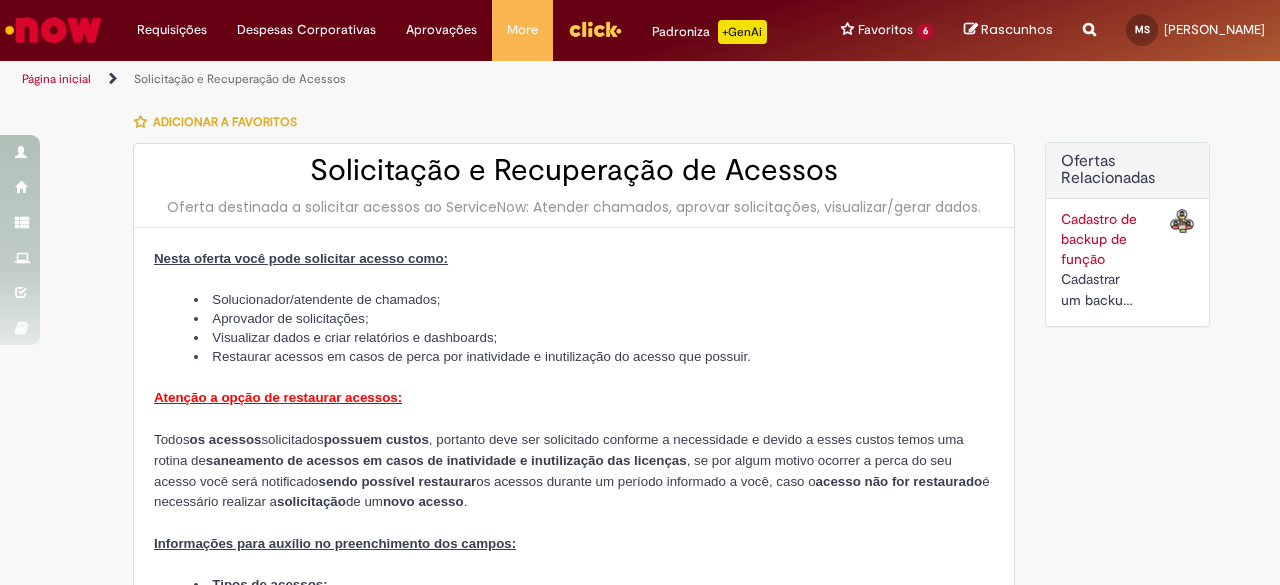 type on "********" 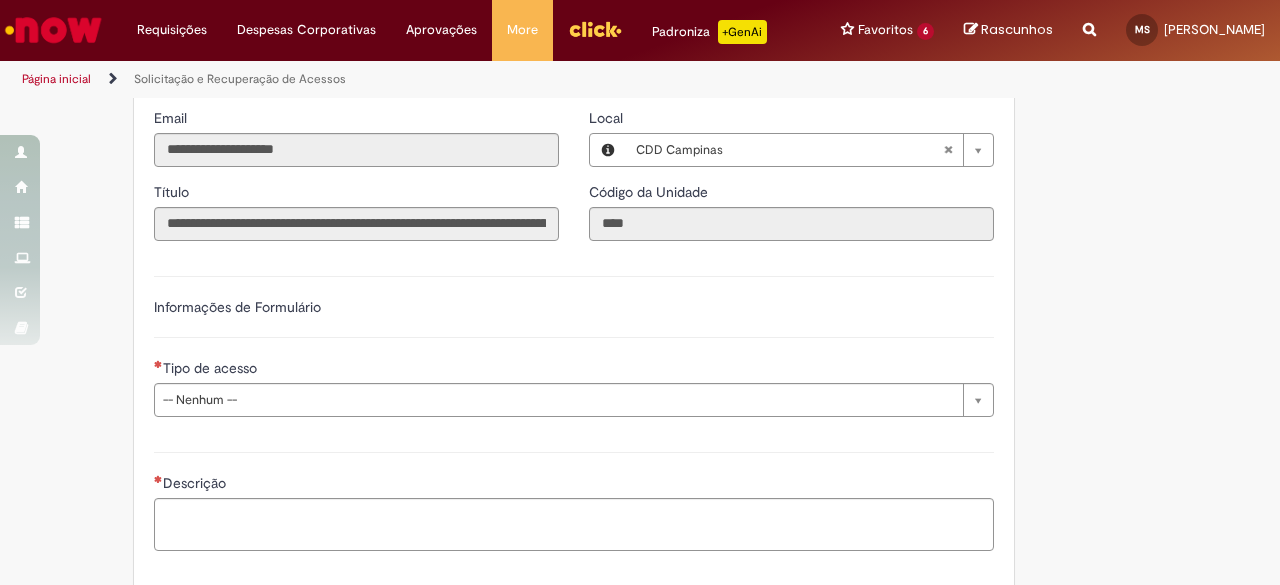 scroll, scrollTop: 1304, scrollLeft: 0, axis: vertical 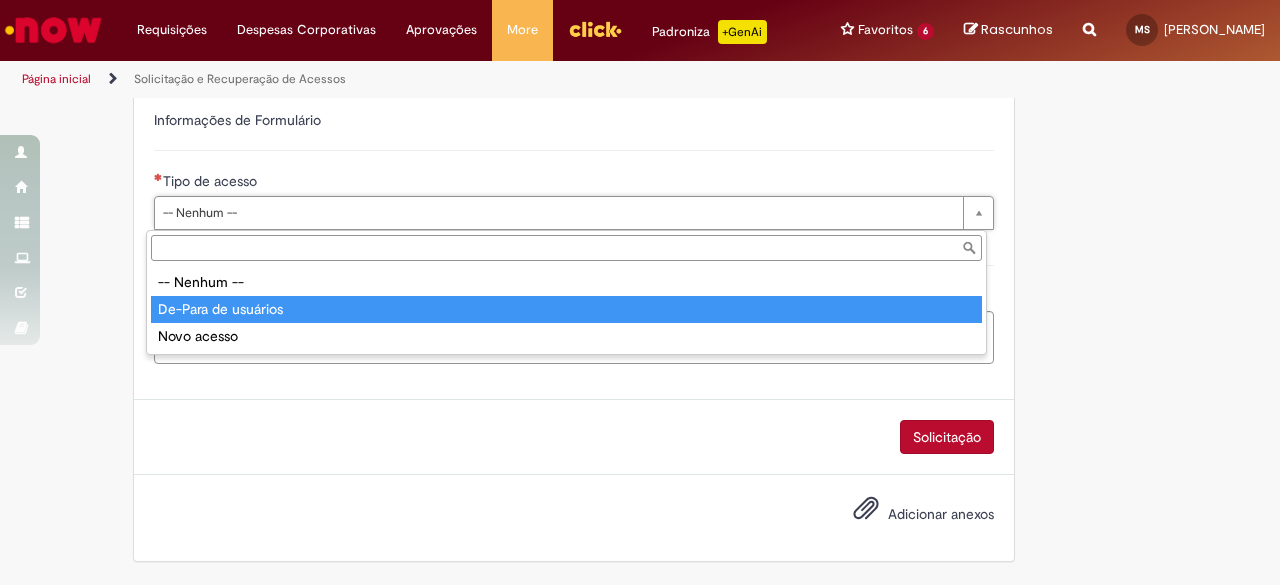 type on "**********" 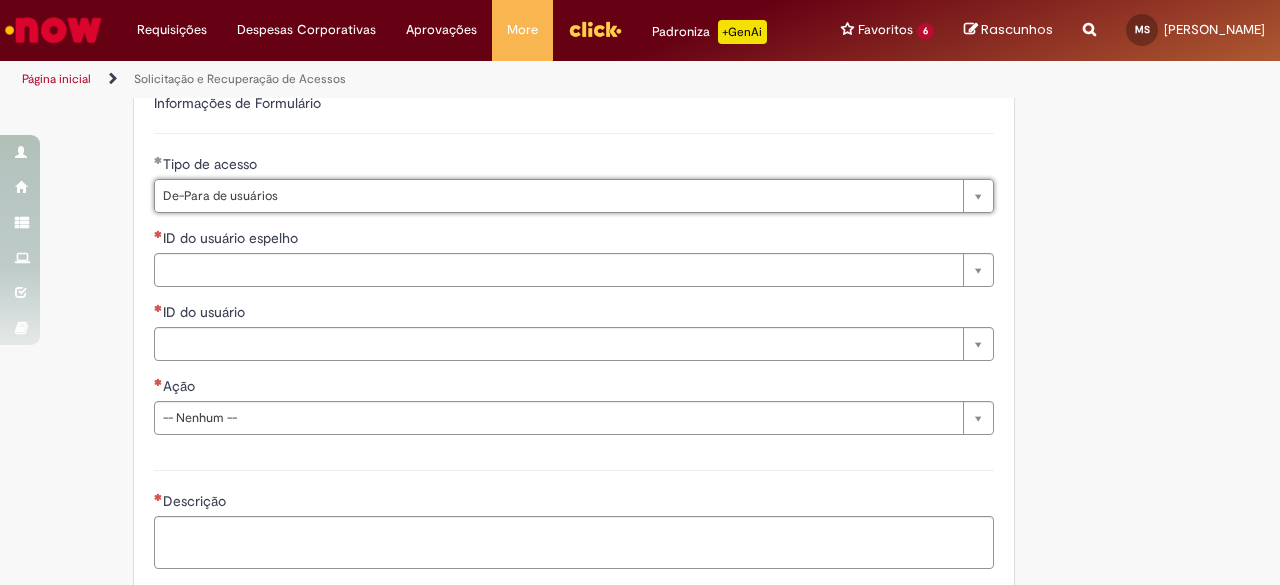 drag, startPoint x: 1138, startPoint y: 307, endPoint x: 1038, endPoint y: 314, distance: 100.2447 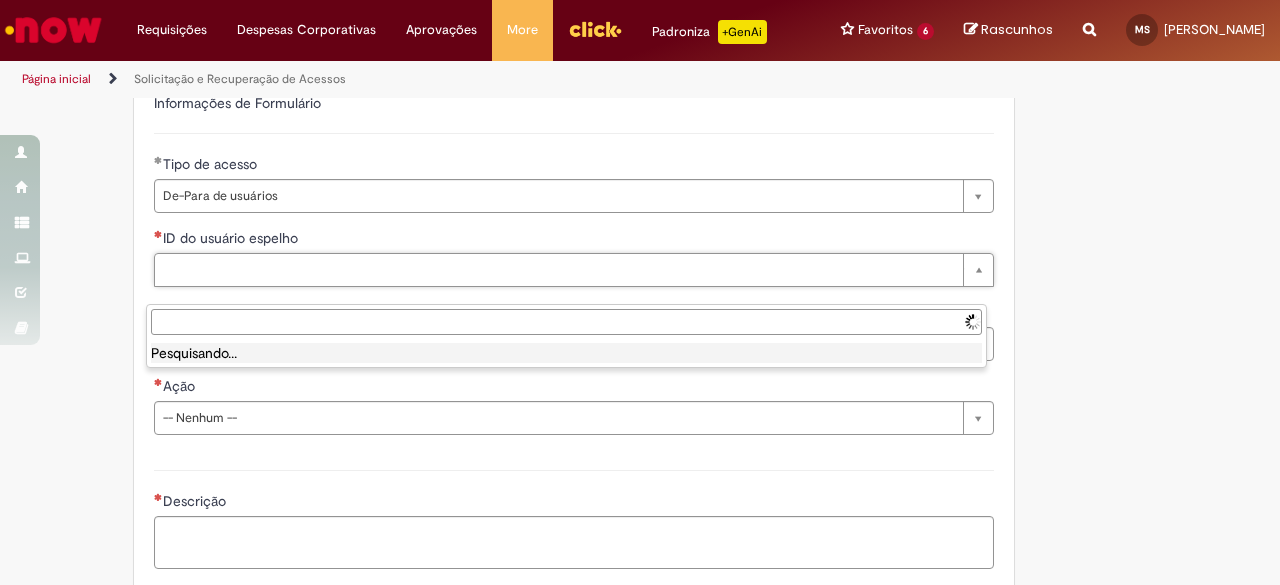 drag, startPoint x: 283, startPoint y: 282, endPoint x: 303, endPoint y: 359, distance: 79.555016 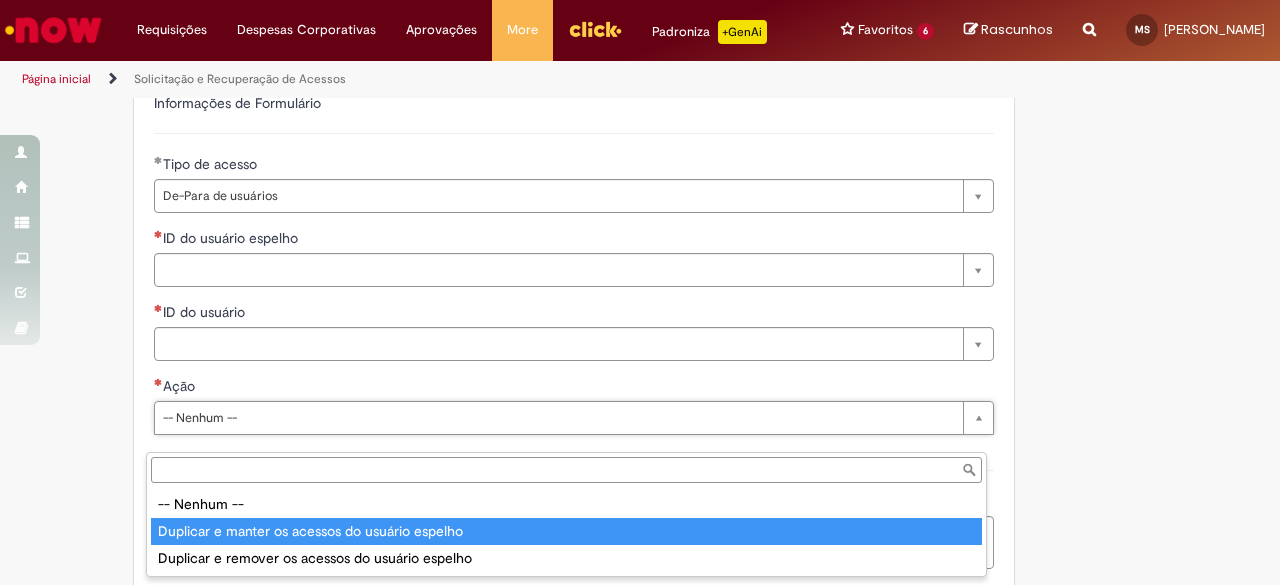 type on "**********" 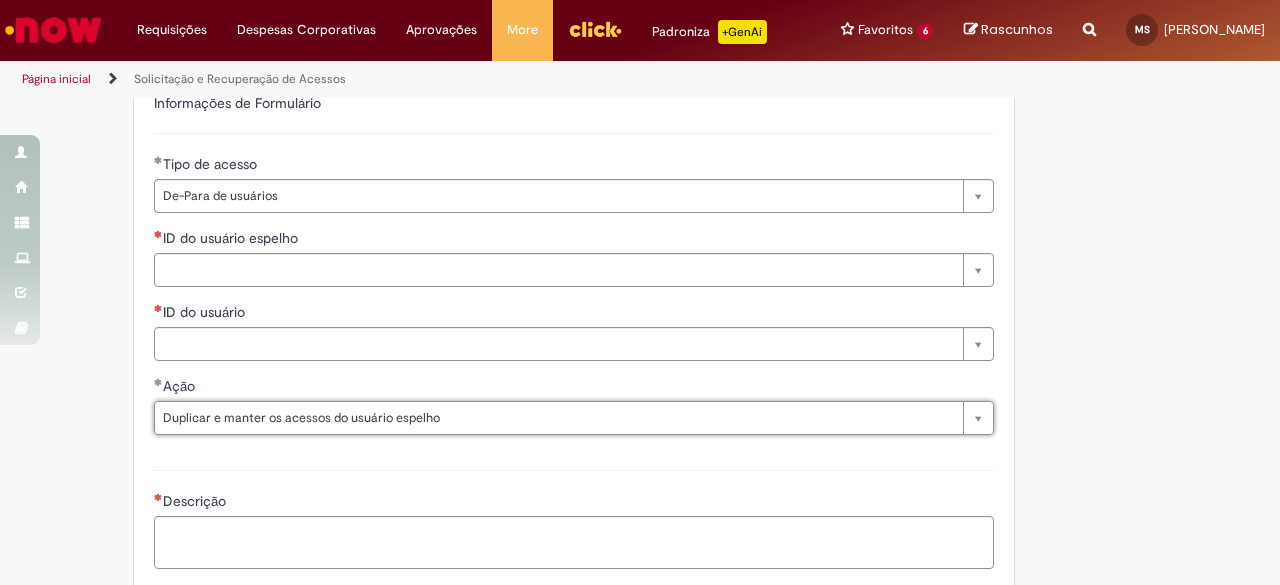 click on "Adicionar a Favoritos
Solicitação e Recuperação de Acessos
Oferta destinada a solicitar acessos ao ServiceNow: Atender chamados, aprovar solicitações, visualizar/gerar dados.
Nesta oferta você pode solicitar acesso como:
Solucionador/atendente de chamados; Aprovador de solicitações; Visualizar dados e criar relatórios e dashboards; Restaurar acessos em casos de perca por inatividade e inutilização do acesso que possuir.
Atenção a opção de restaurar acessos:
Todos  os acessos  solicitados  possuem custos , portanto deve ser solicitado conforme a necessidade e devido a esses custos temos uma rotina de  saneamento de acessos   em casos de inatividade e inutilização das licenças , se por algum motivo ocorrer a perca do seu acesso você será notificado  sendo possível restaurar  os acessos durante um período informado a você, caso o  acesso não for restaurado" at bounding box center [542, -208] 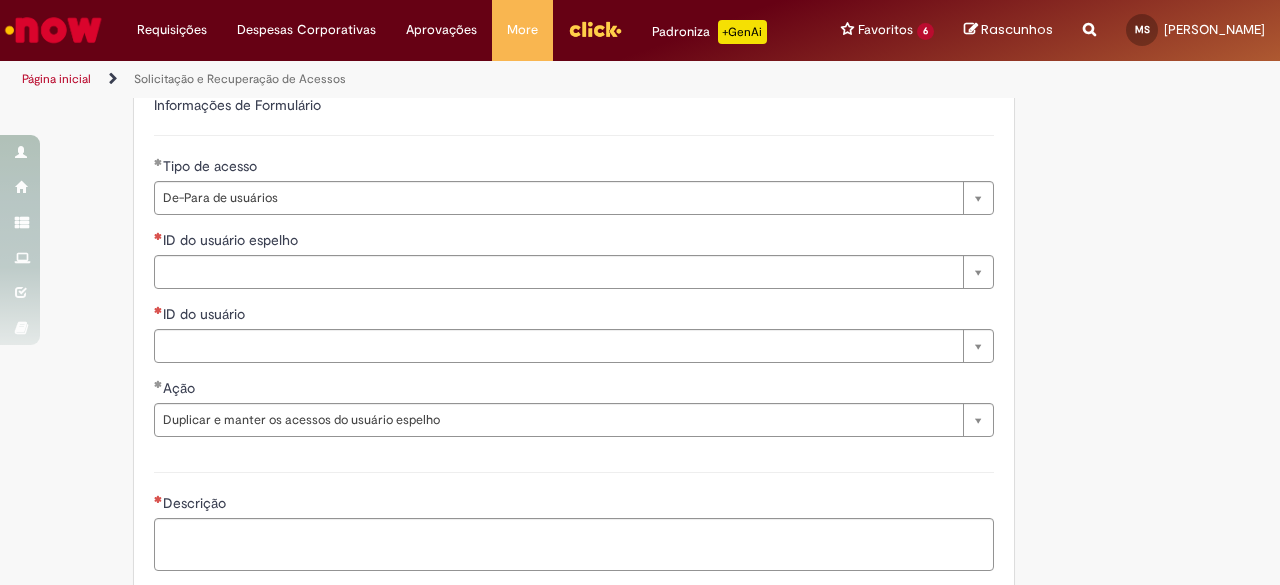 scroll, scrollTop: 1404, scrollLeft: 0, axis: vertical 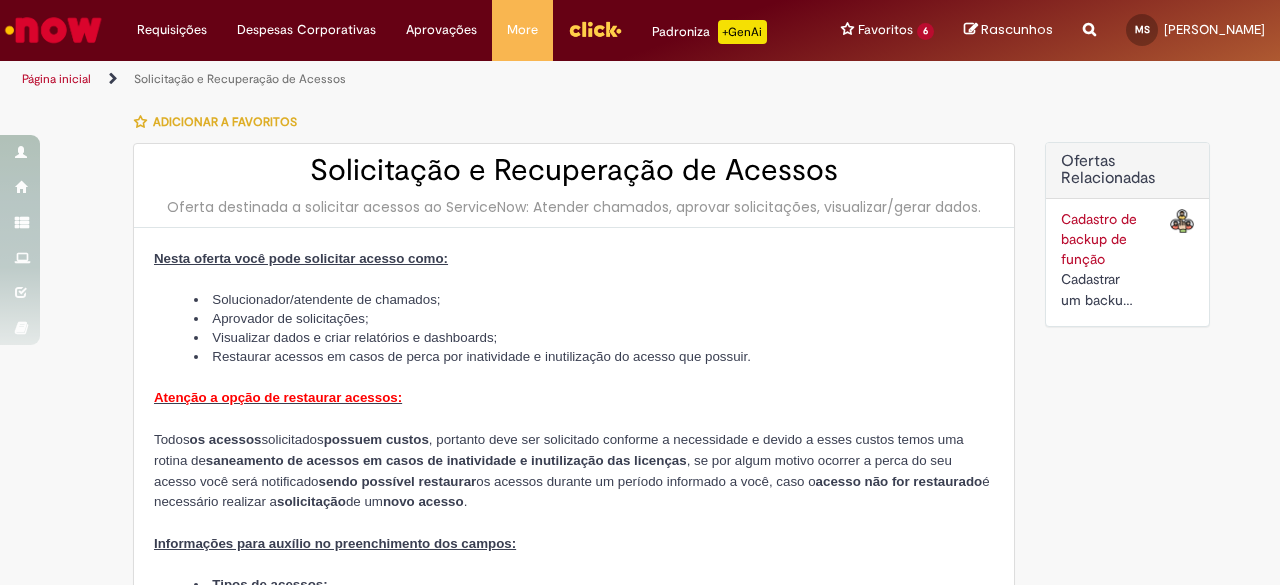 type on "********" 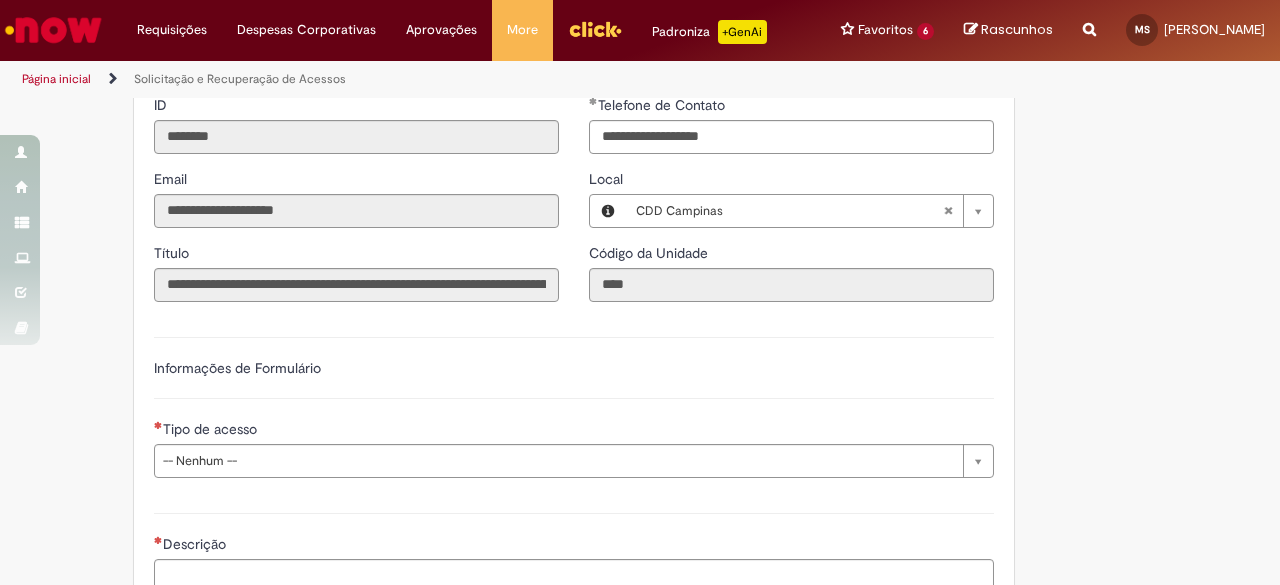 scroll, scrollTop: 1100, scrollLeft: 0, axis: vertical 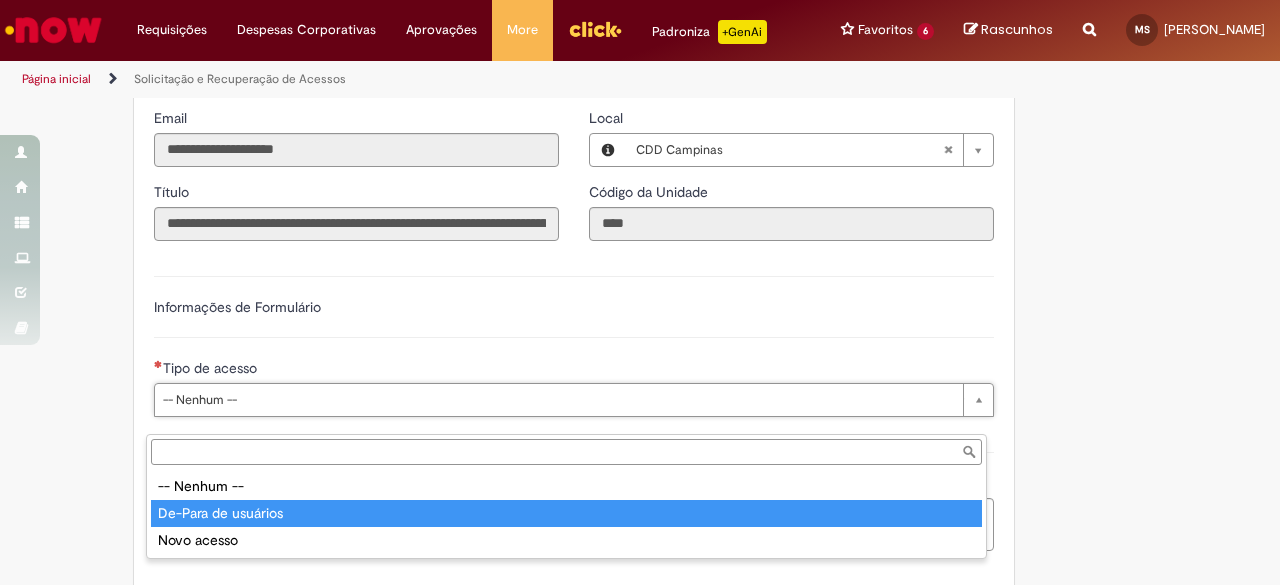 type on "**********" 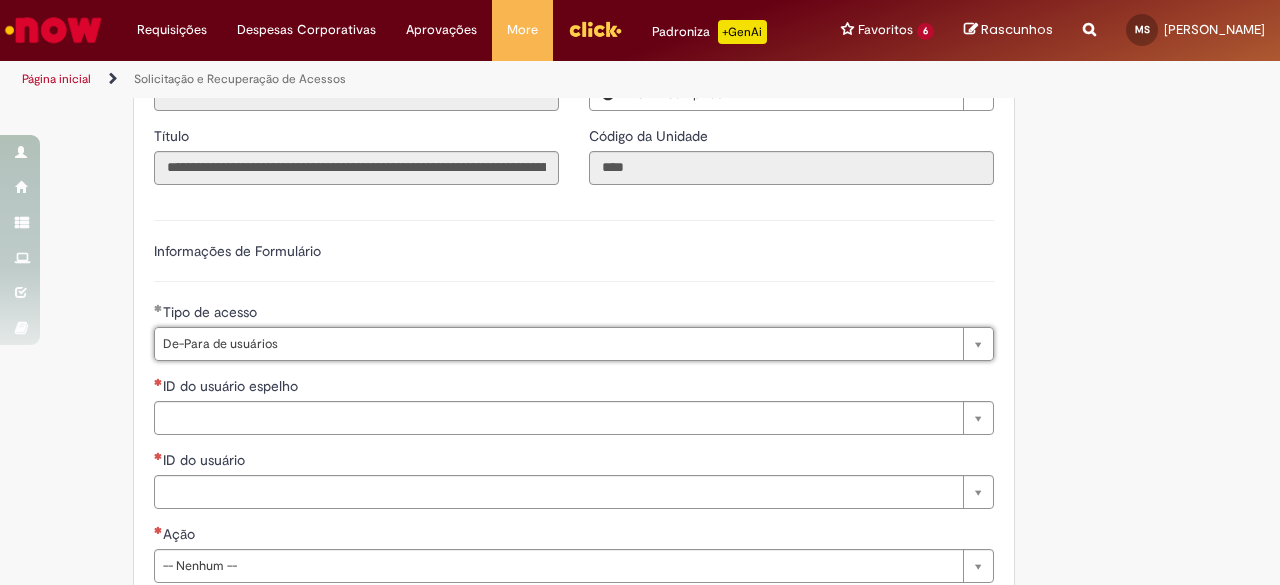 scroll, scrollTop: 1200, scrollLeft: 0, axis: vertical 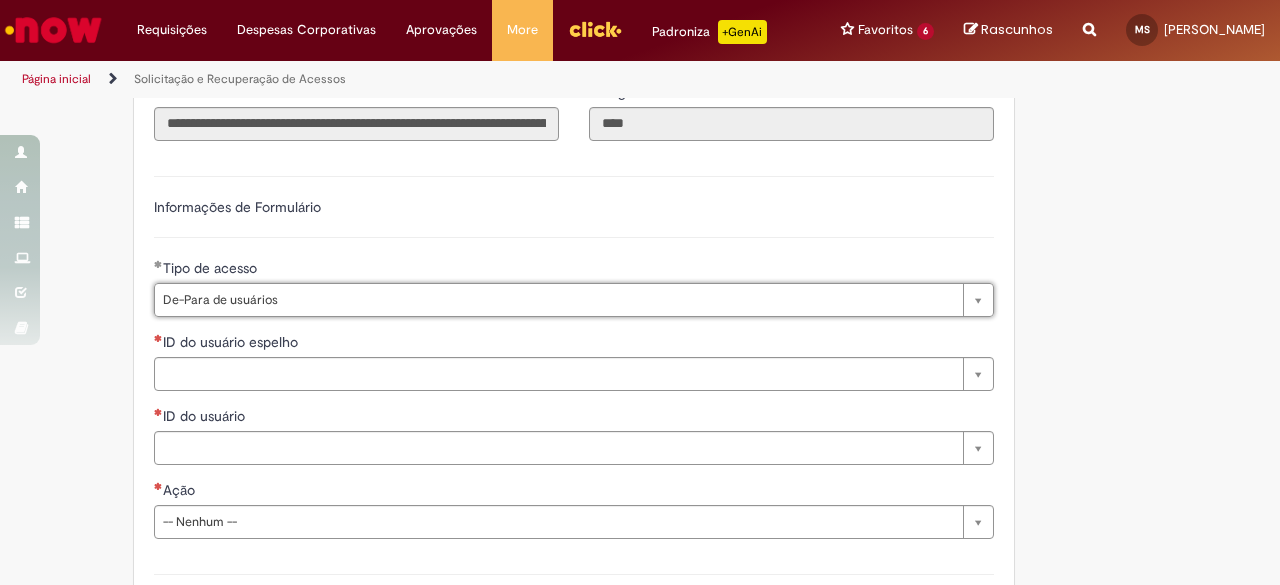 click on "Adicionar a Favoritos
Solicitação e Recuperação de Acessos
Oferta destinada a solicitar acessos ao ServiceNow: Atender chamados, aprovar solicitações, visualizar/gerar dados.
Nesta oferta você pode solicitar acesso como:
Solucionador/atendente de chamados; Aprovador de solicitações; Visualizar dados e criar relatórios e dashboards; Restaurar acessos em casos de perca por inatividade e inutilização do acesso que possuir.
Atenção a opção de restaurar acessos:
Todos  os acessos  solicitados  possuem custos , portanto deve ser solicitado conforme a necessidade e devido a esses custos temos uma rotina de  saneamento de acessos   em casos de inatividade e inutilização das licenças , se por algum motivo ocorrer a perca do seu acesso você será notificado  sendo possível restaurar  os acessos durante um período informado a você, caso o  acesso não for restaurado" at bounding box center (542, -104) 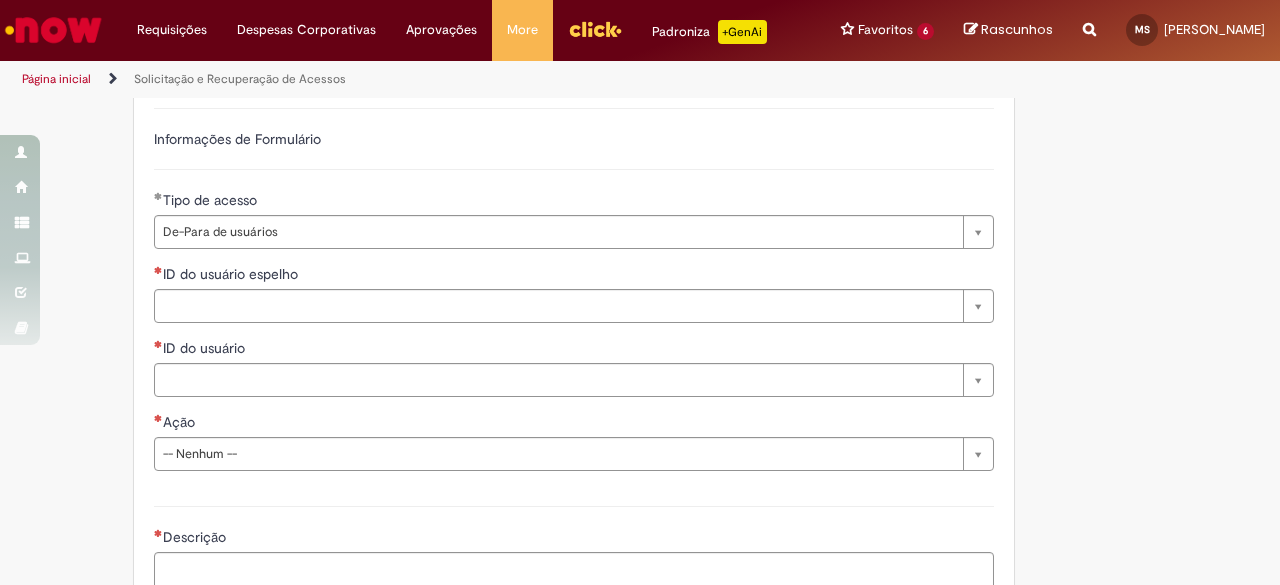 scroll, scrollTop: 1300, scrollLeft: 0, axis: vertical 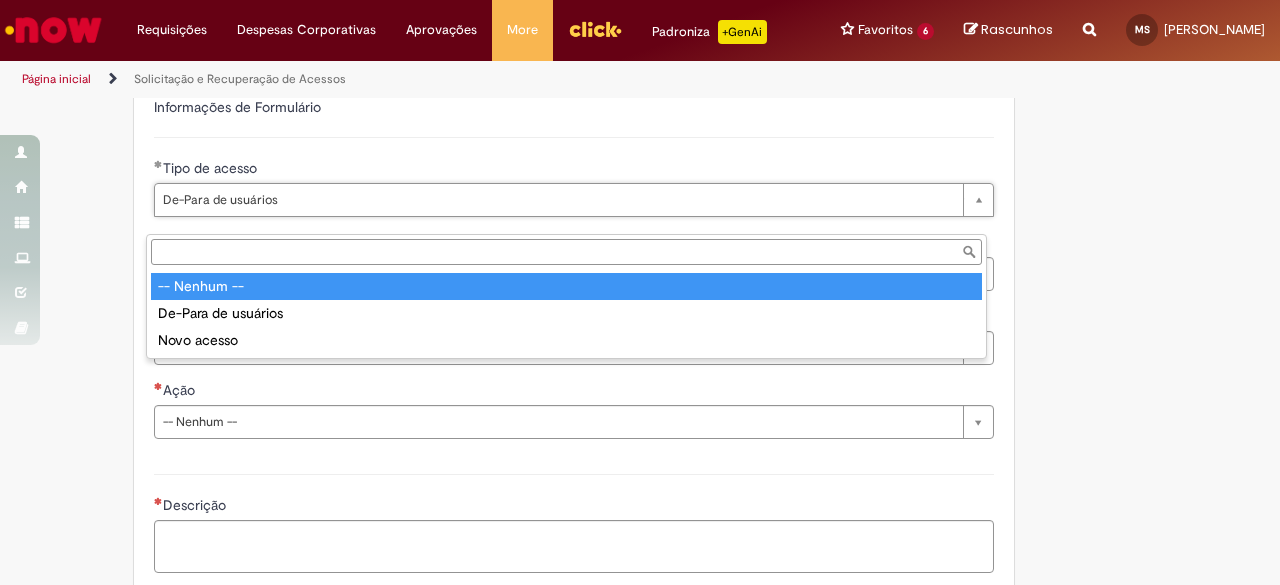 type on "**********" 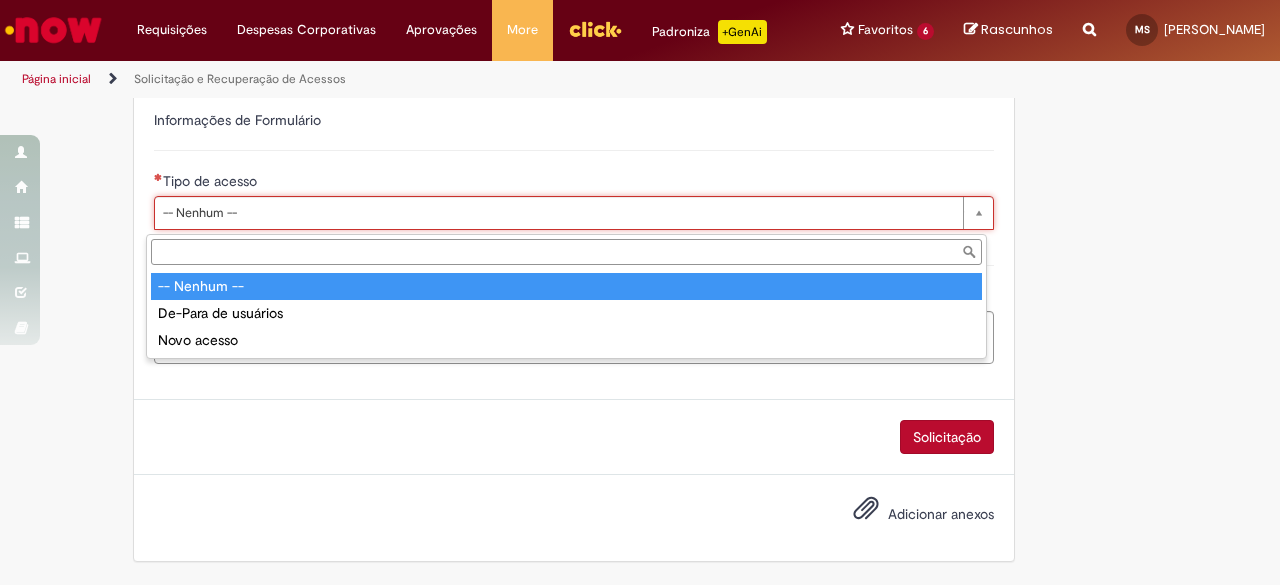 scroll, scrollTop: 0, scrollLeft: 0, axis: both 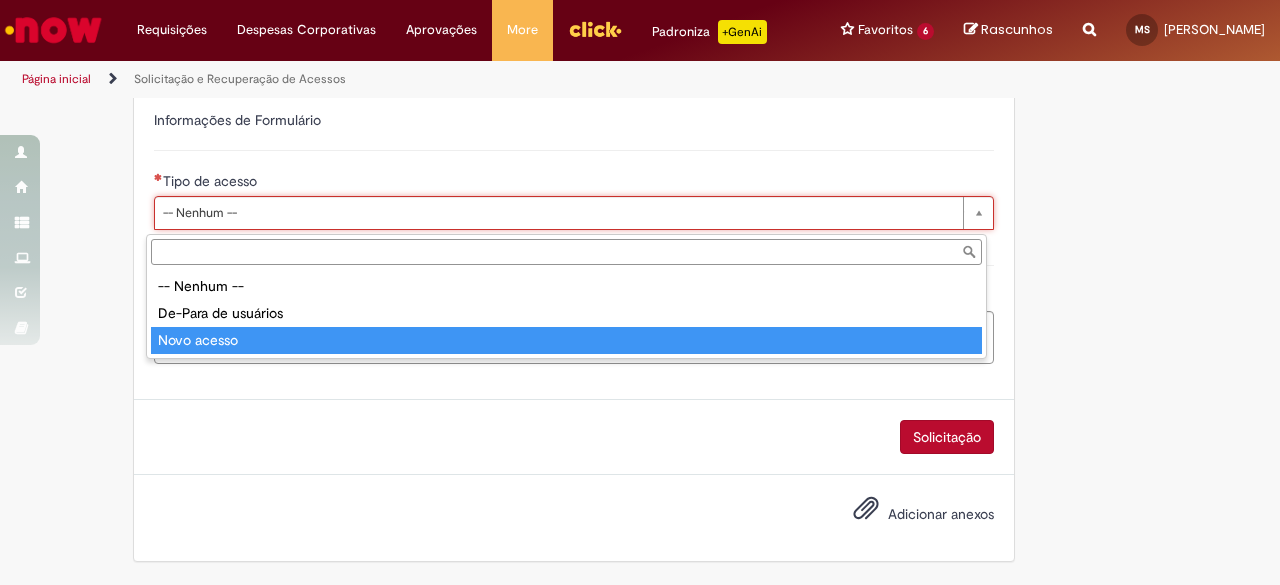 type on "**********" 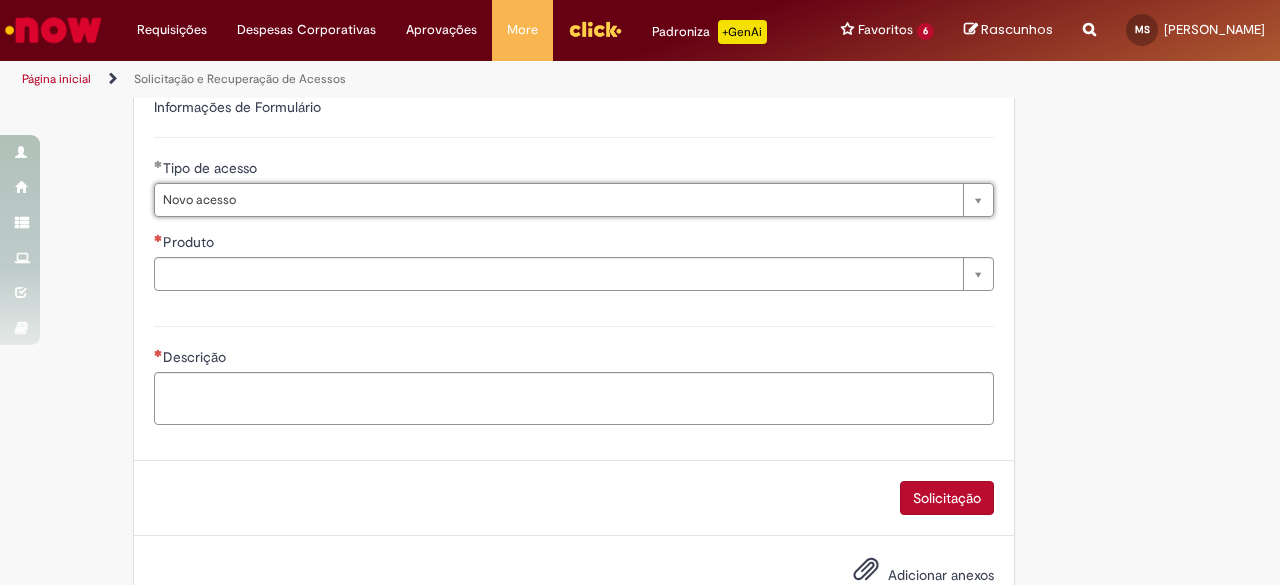 scroll, scrollTop: 0, scrollLeft: 0, axis: both 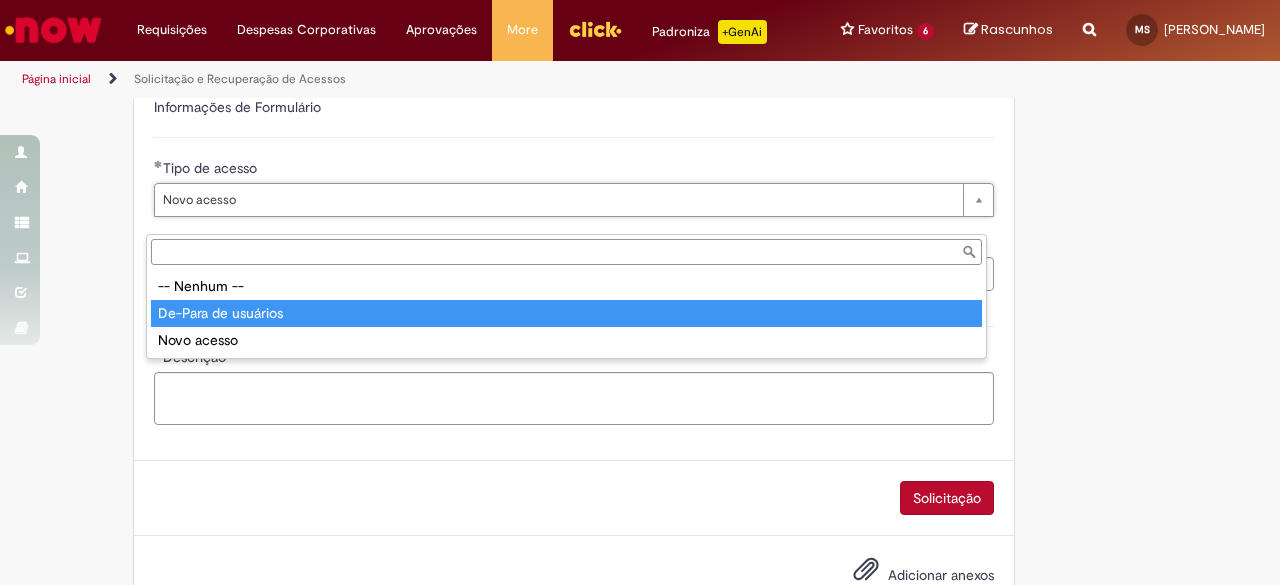 type on "**********" 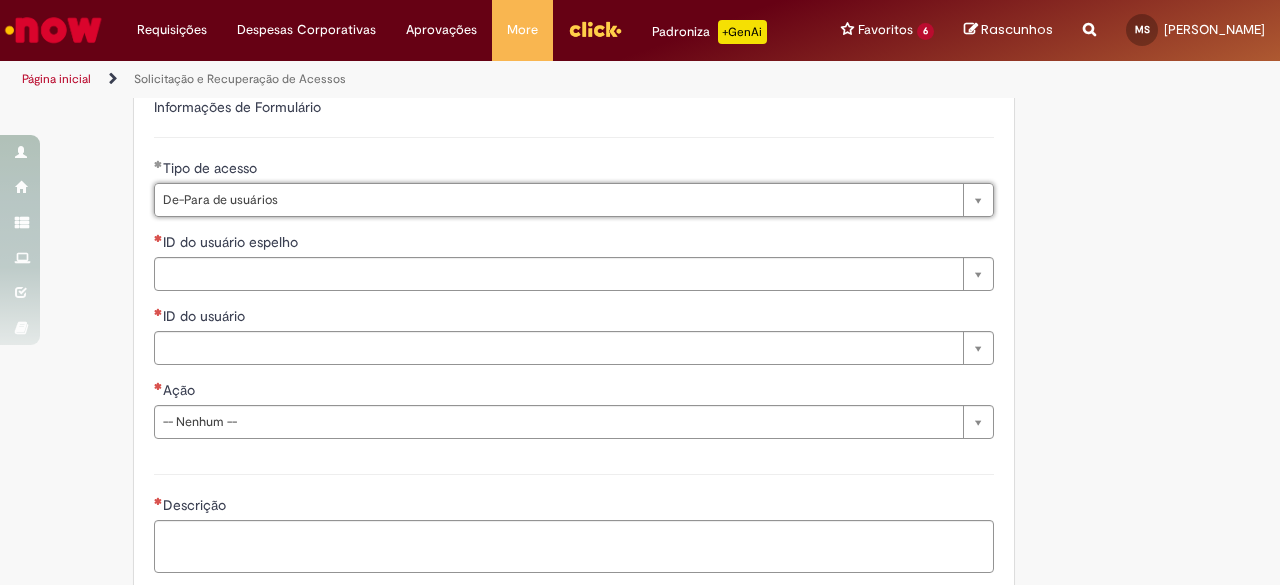 scroll, scrollTop: 0, scrollLeft: 79, axis: horizontal 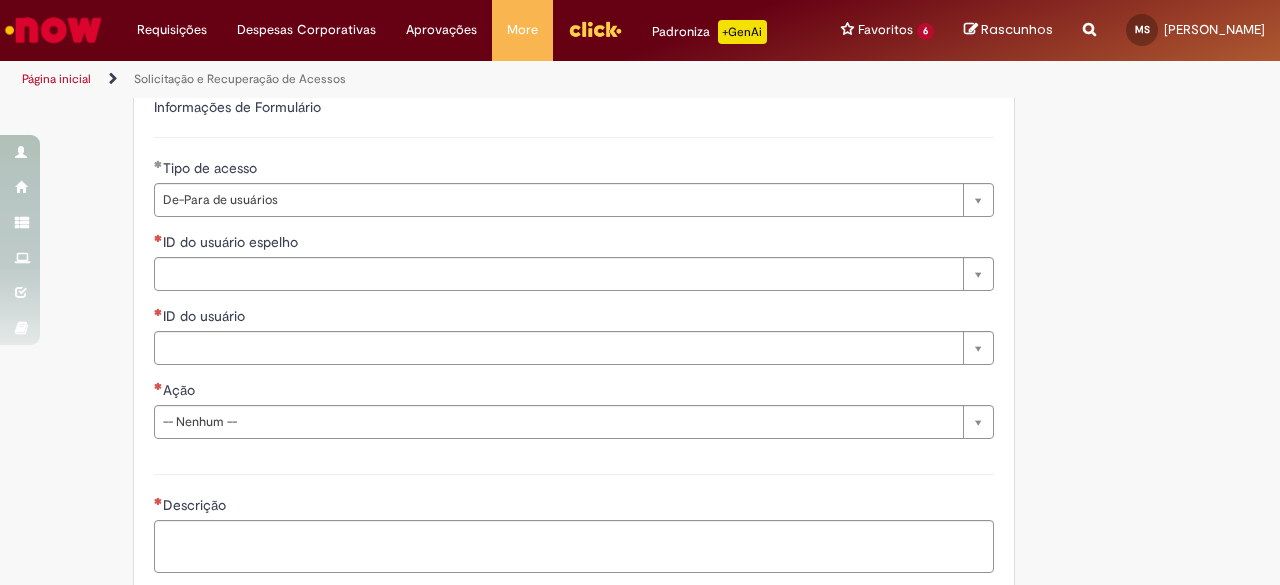 click on "Solicitação e Recuperação de Acessos" at bounding box center [240, 79] 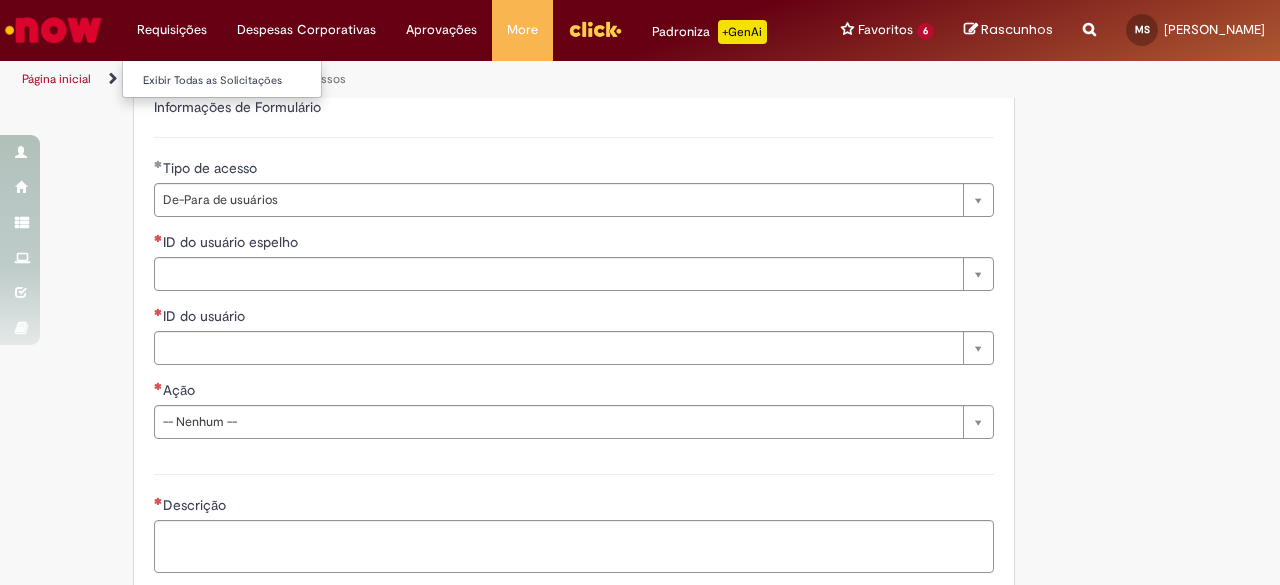 click on "Requisições
Exibir Todas as Solicitações" at bounding box center [172, 30] 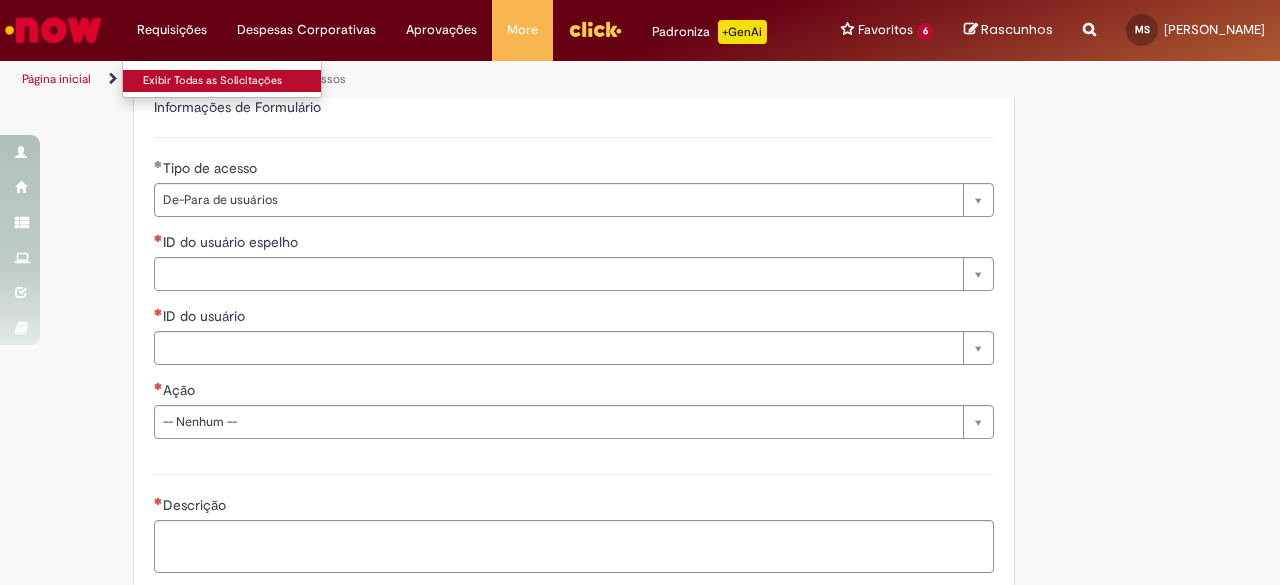 click on "Exibir Todas as Solicitações" at bounding box center (233, 81) 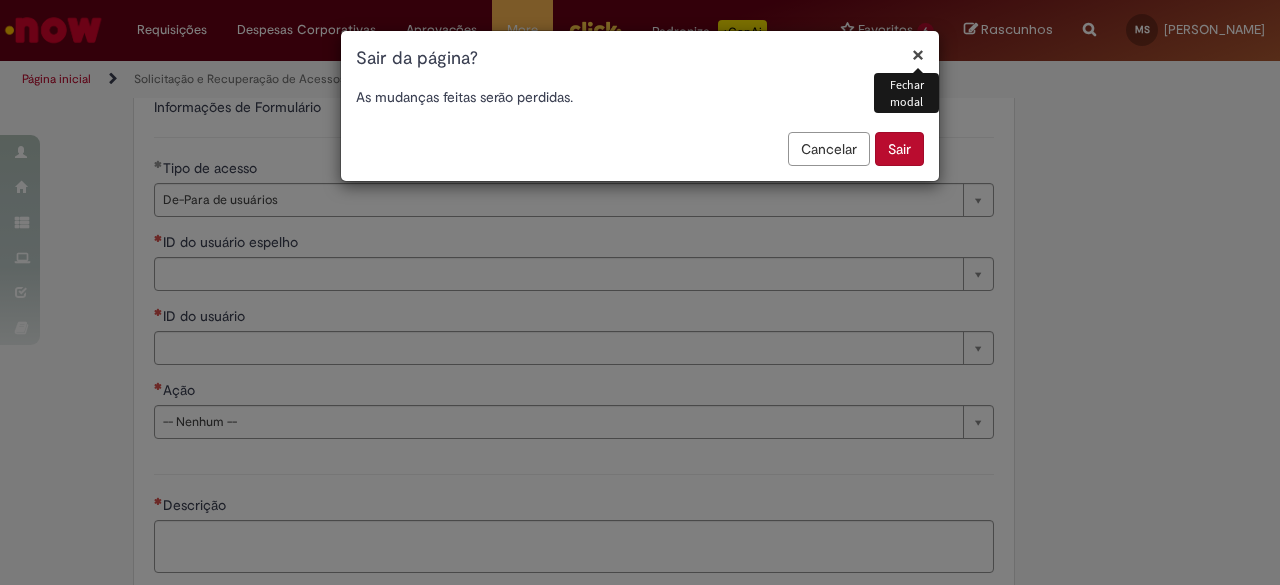click on "Sair" at bounding box center (899, 149) 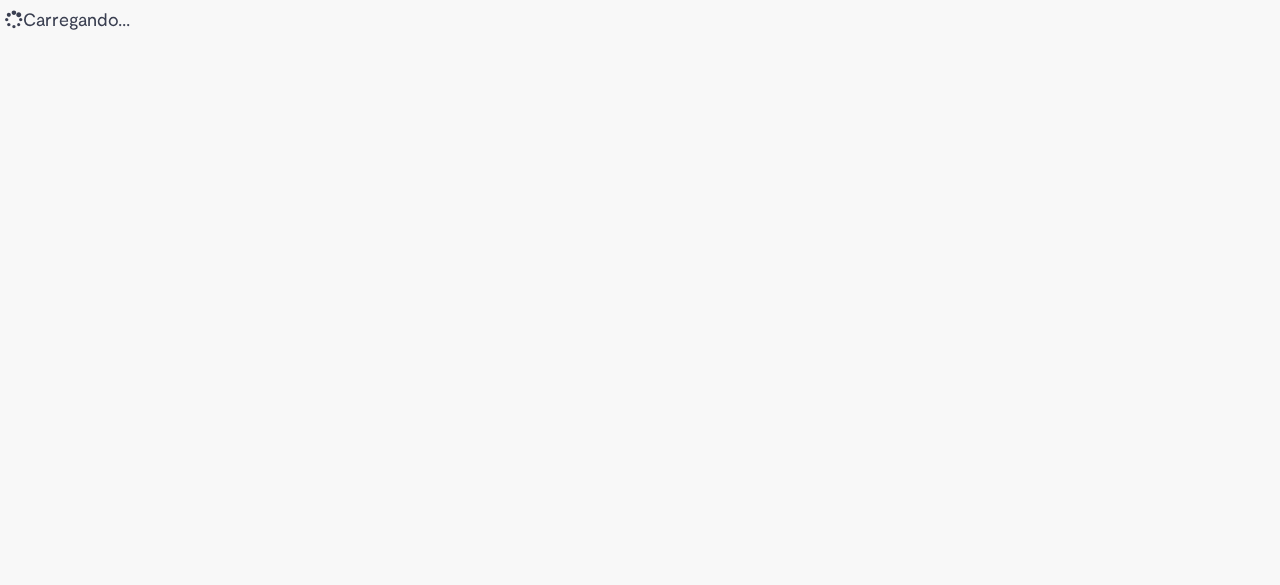 scroll, scrollTop: 0, scrollLeft: 0, axis: both 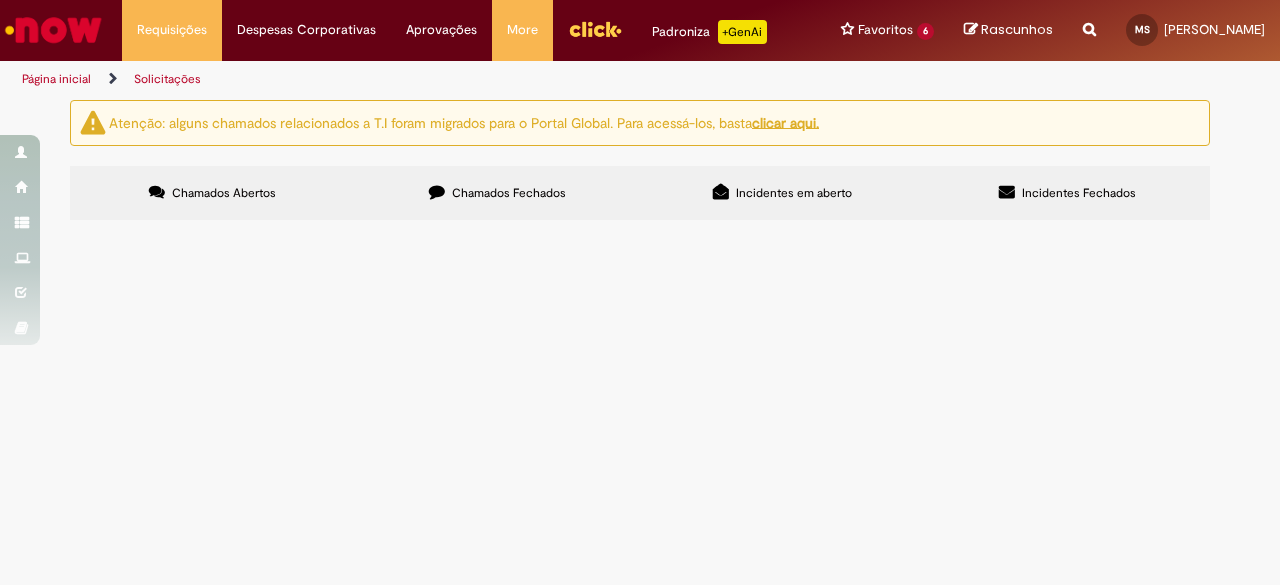 click on "Chamados Fechados" at bounding box center (509, 193) 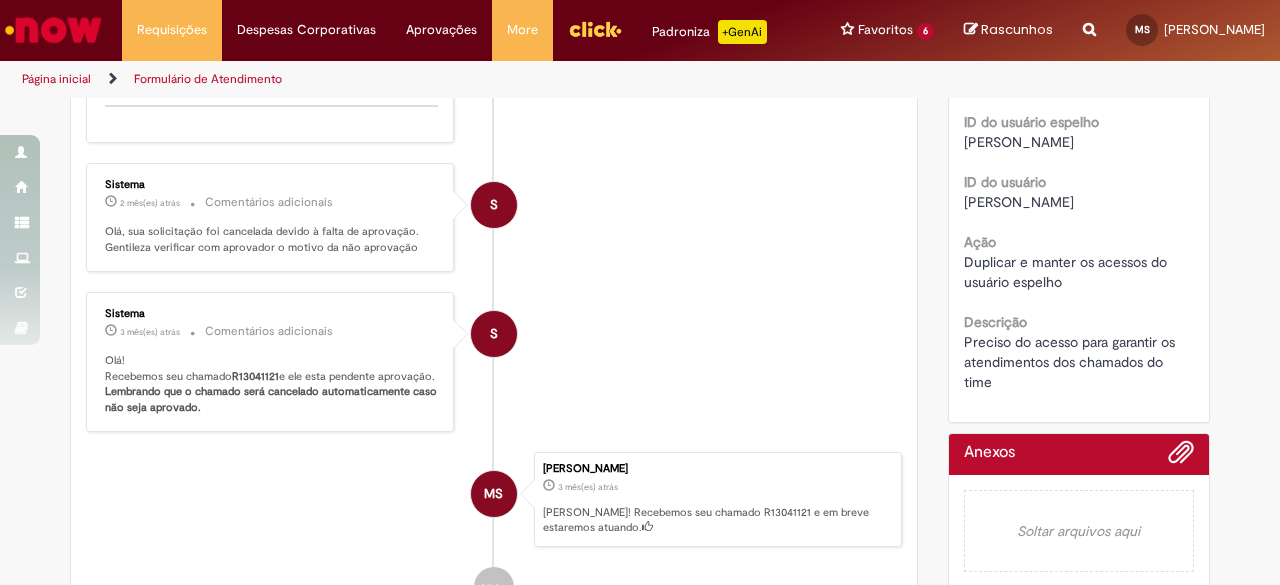 scroll, scrollTop: 200, scrollLeft: 0, axis: vertical 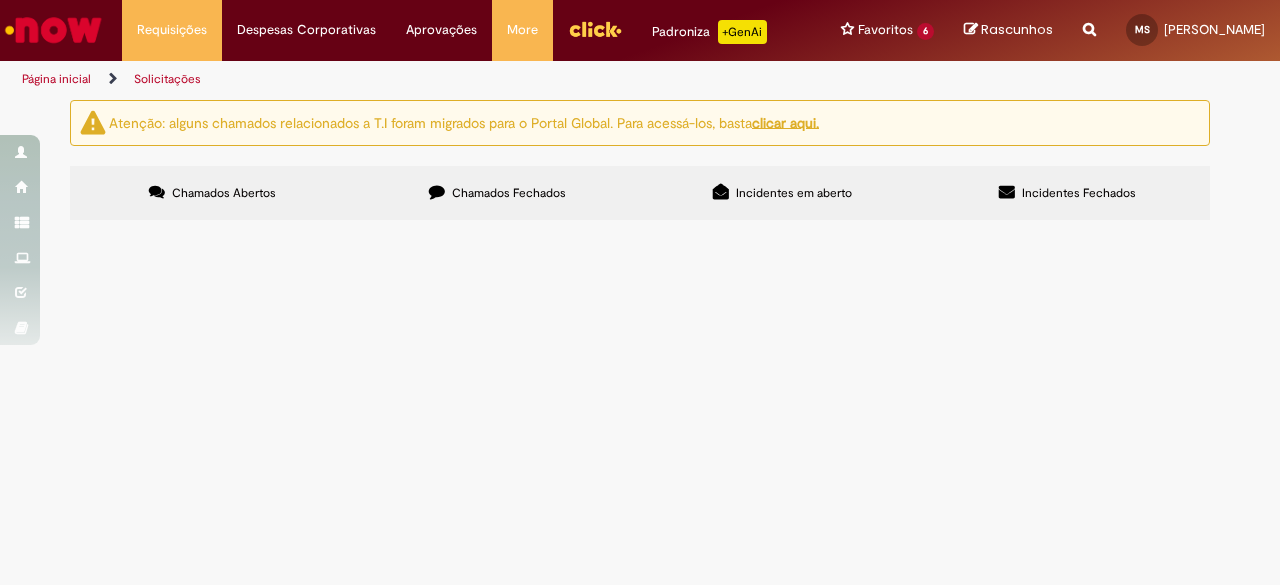 click on "Chamados Fechados" at bounding box center [509, 193] 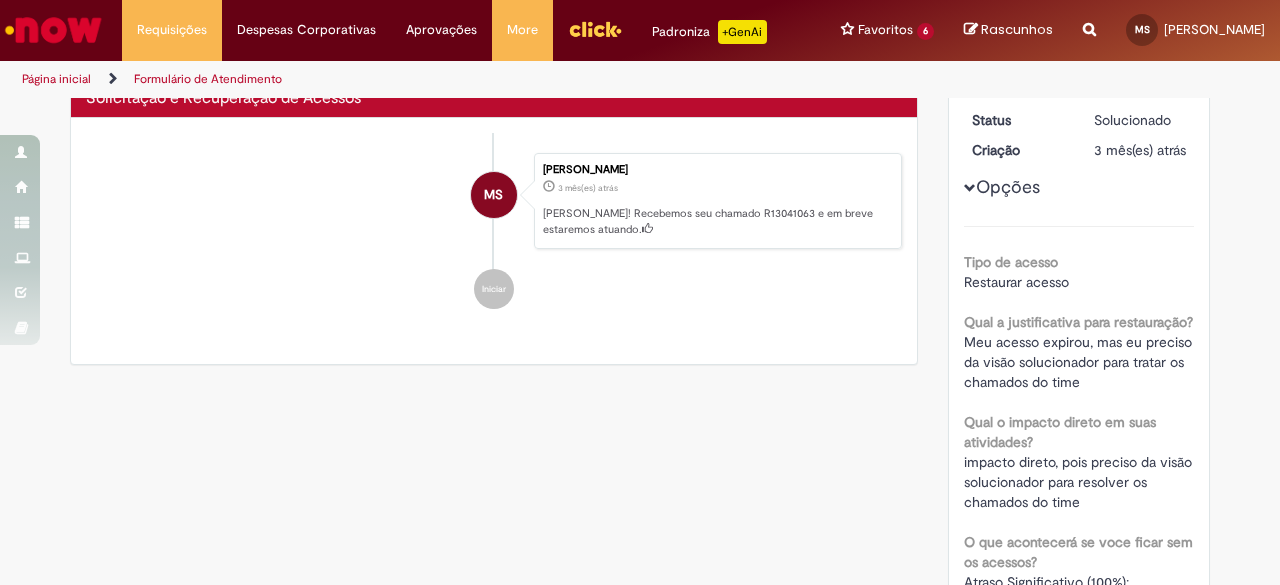 scroll, scrollTop: 0, scrollLeft: 0, axis: both 